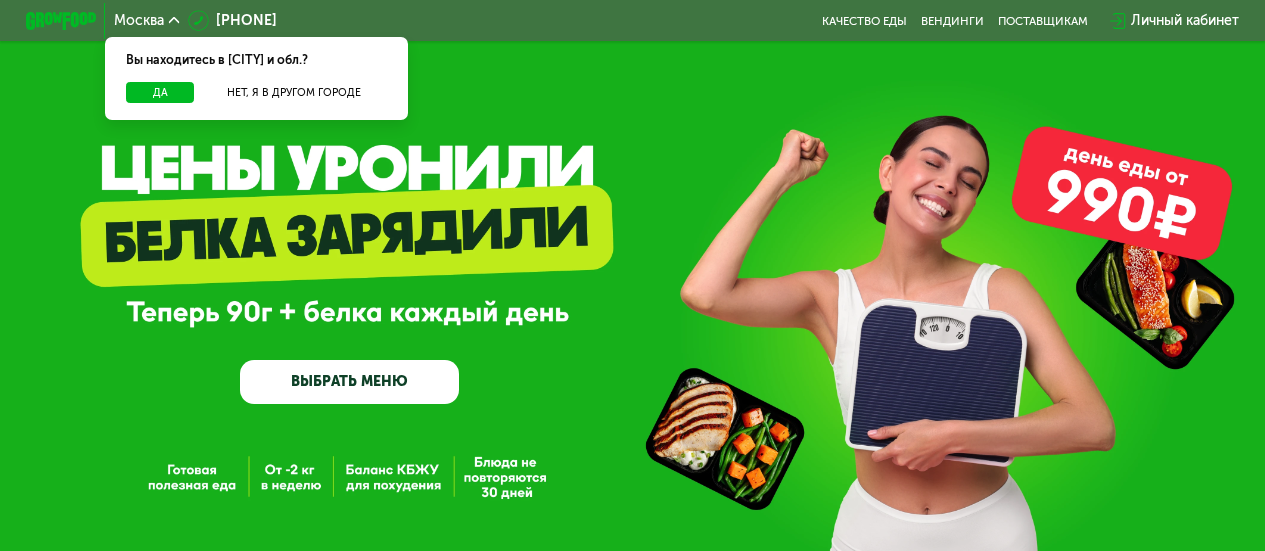 scroll, scrollTop: 0, scrollLeft: 0, axis: both 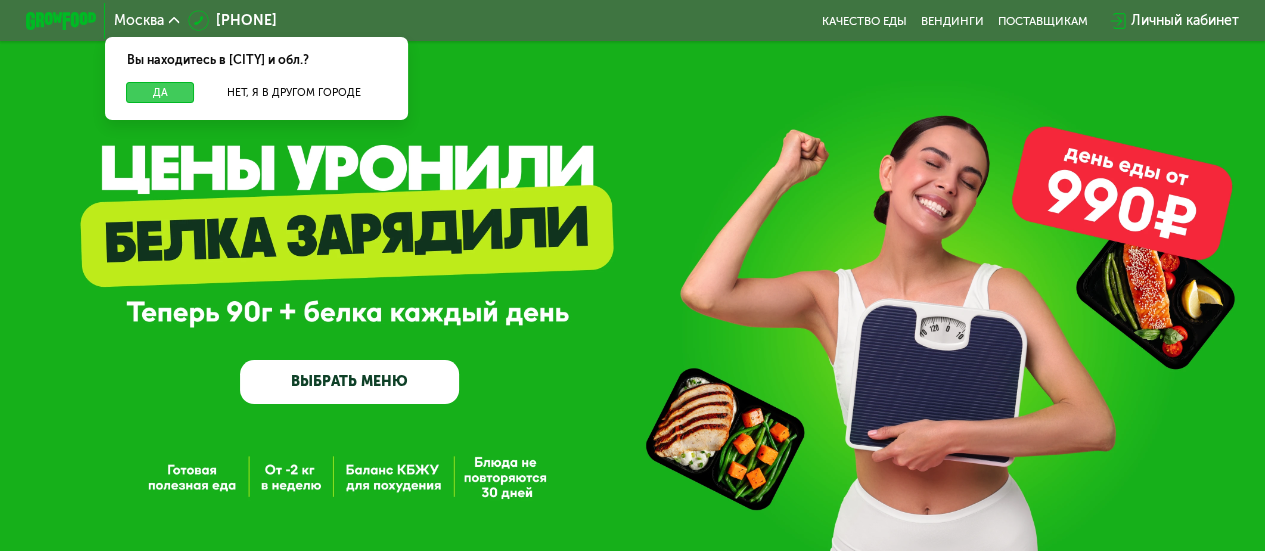 click on "Да" at bounding box center (160, 92) 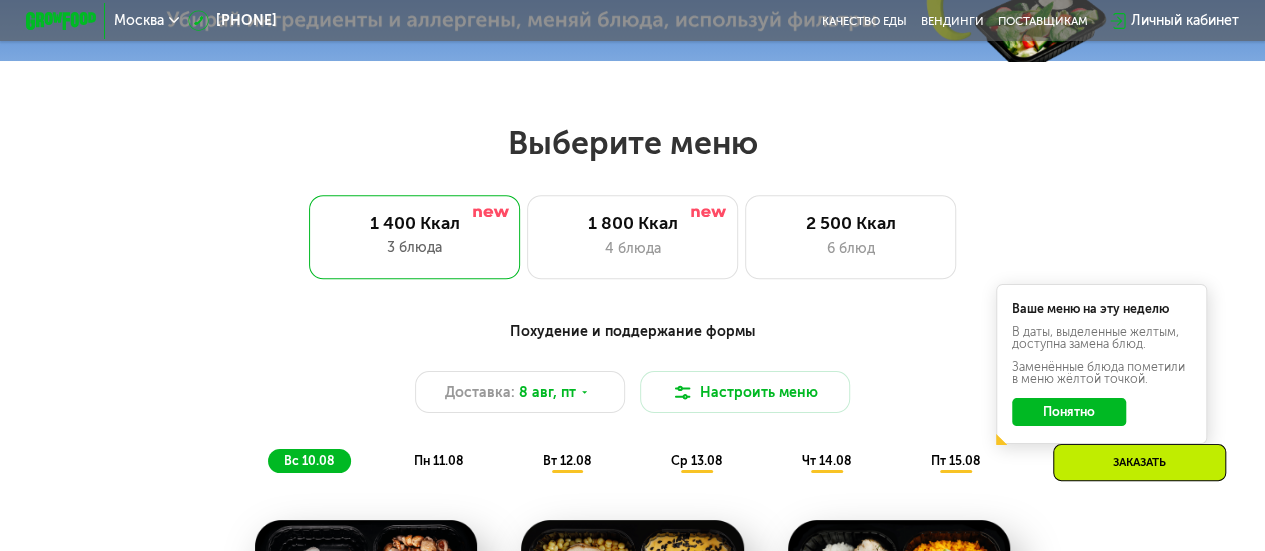 scroll, scrollTop: 700, scrollLeft: 0, axis: vertical 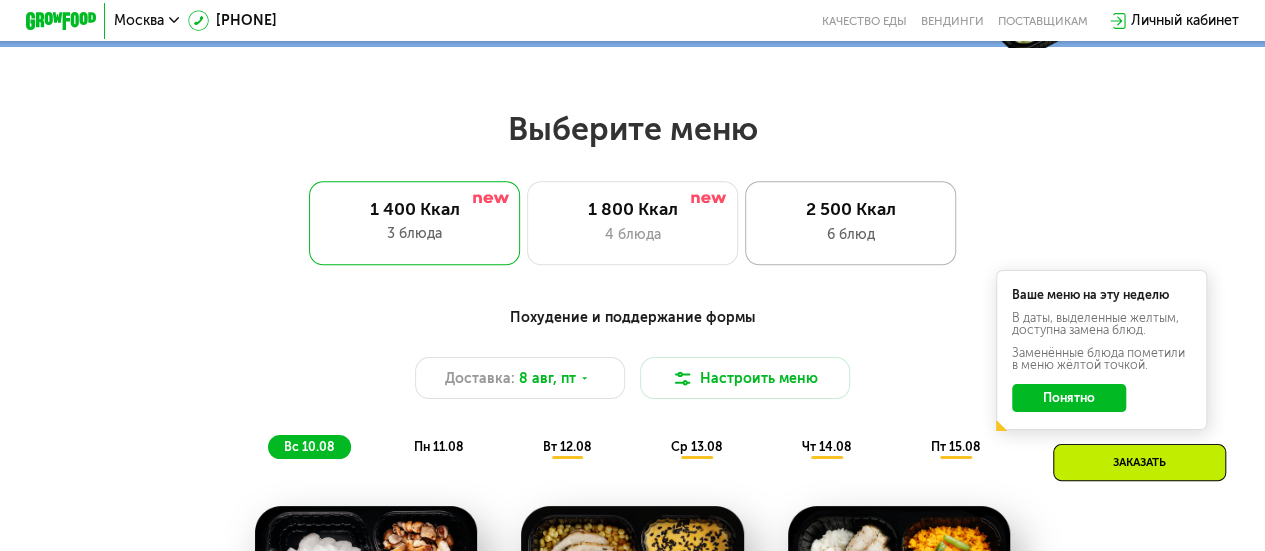 click on "6 блюд" at bounding box center [850, 234] 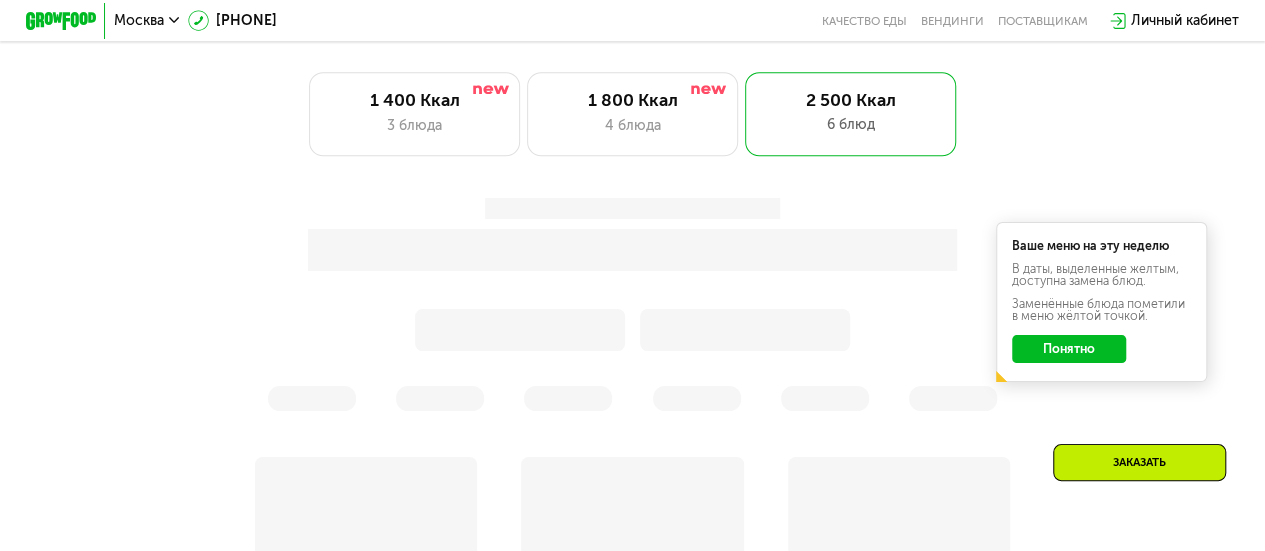 scroll, scrollTop: 800, scrollLeft: 0, axis: vertical 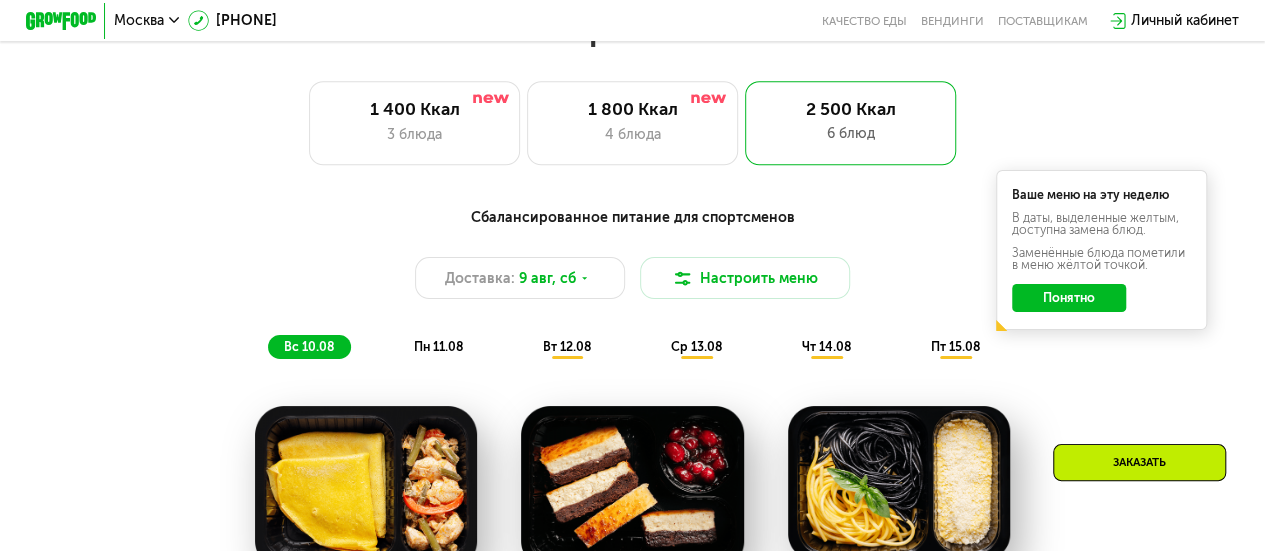 click on "Понятно" 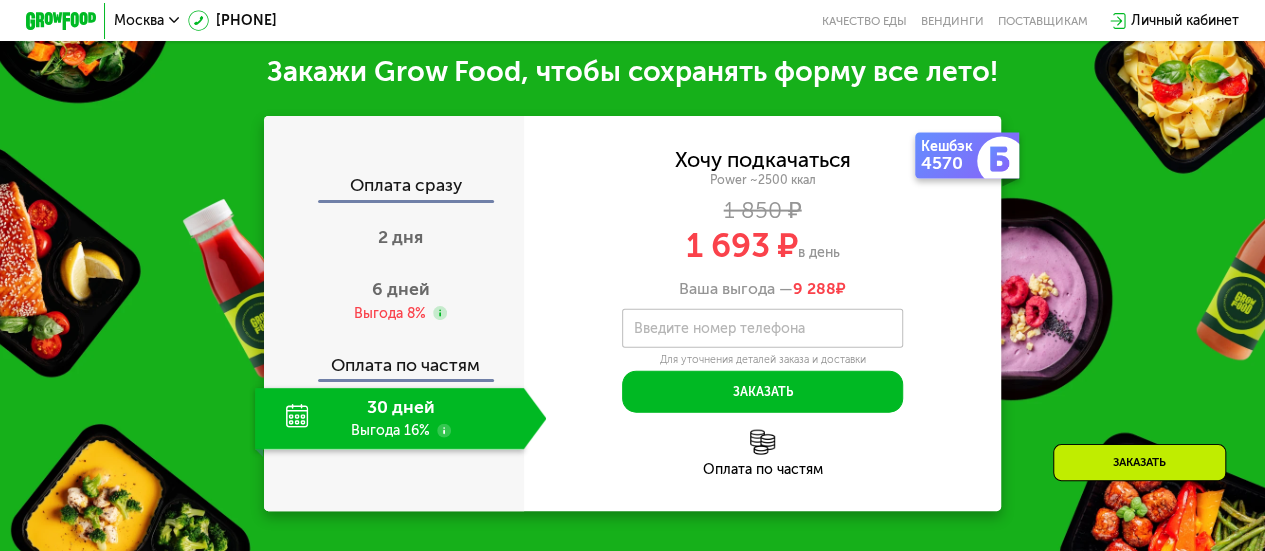 scroll, scrollTop: 2200, scrollLeft: 0, axis: vertical 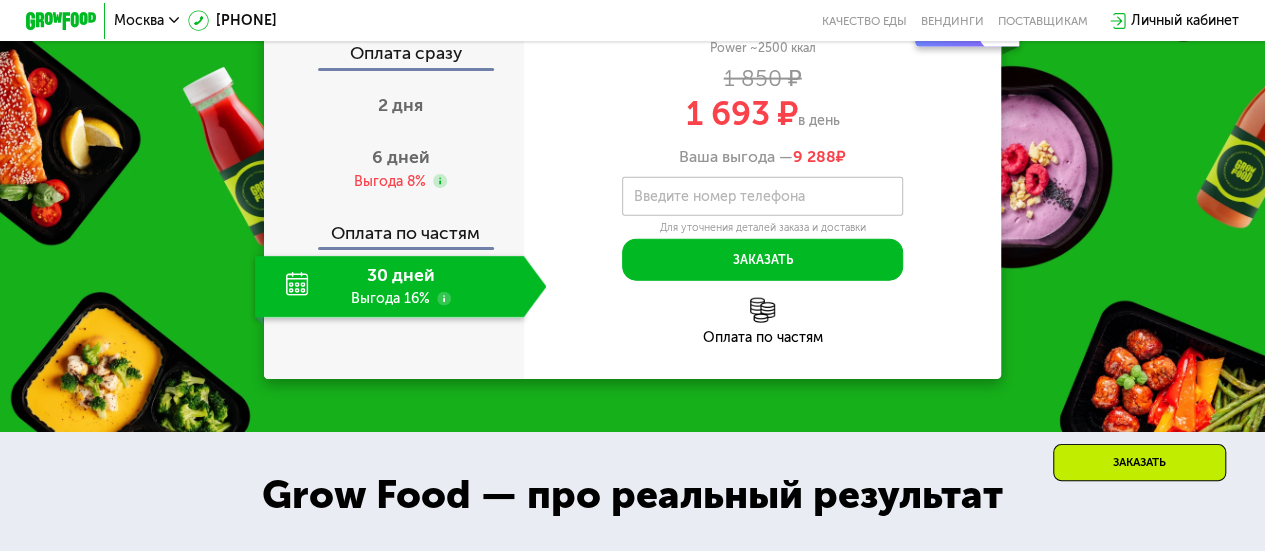 click on "30 дней Выгода 16%" 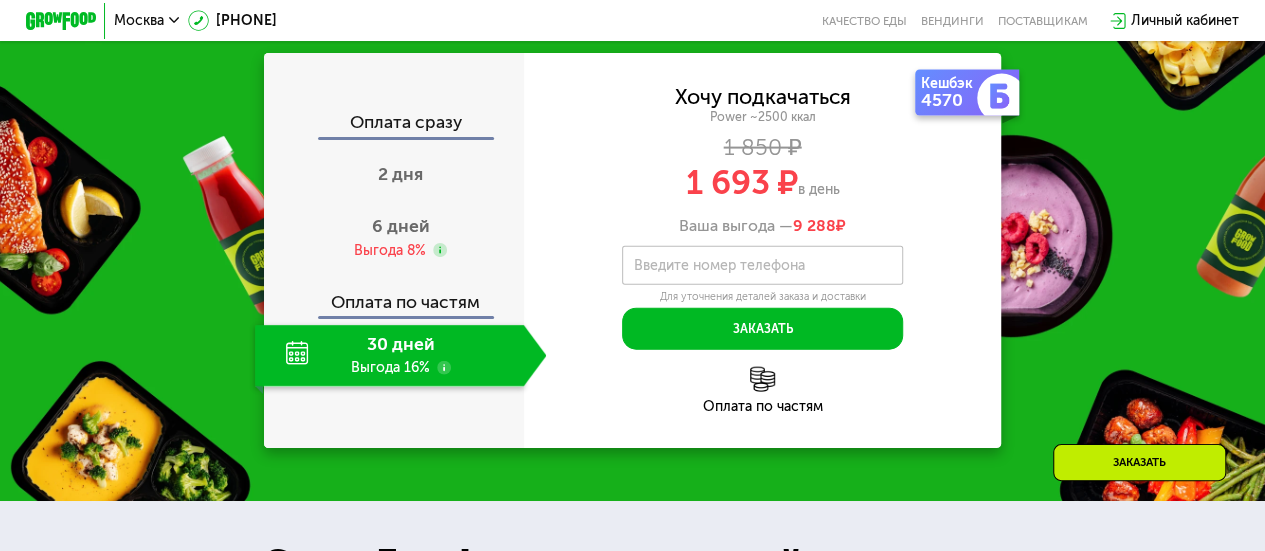 scroll, scrollTop: 2100, scrollLeft: 0, axis: vertical 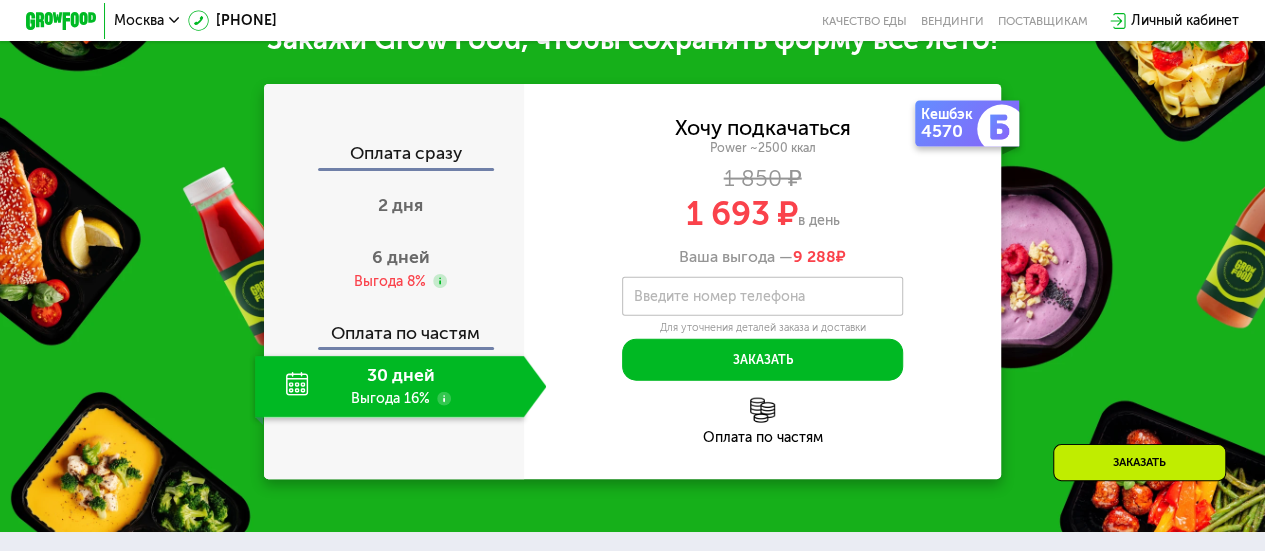 drag, startPoint x: 799, startPoint y: 280, endPoint x: 886, endPoint y: 273, distance: 87.28116 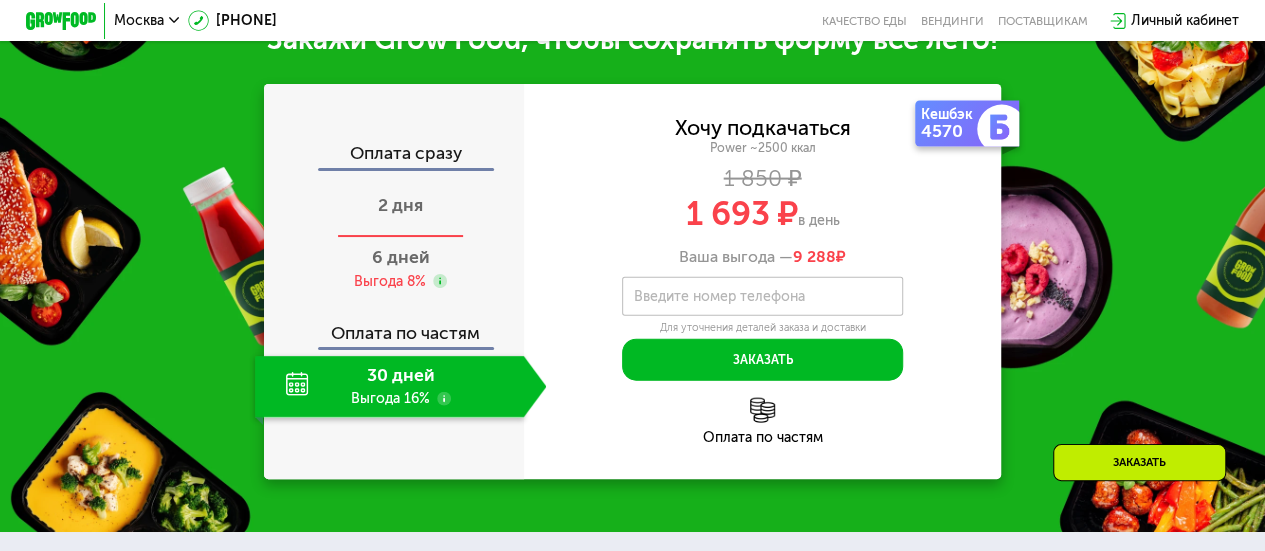 click on "2 дня" at bounding box center [401, 207] 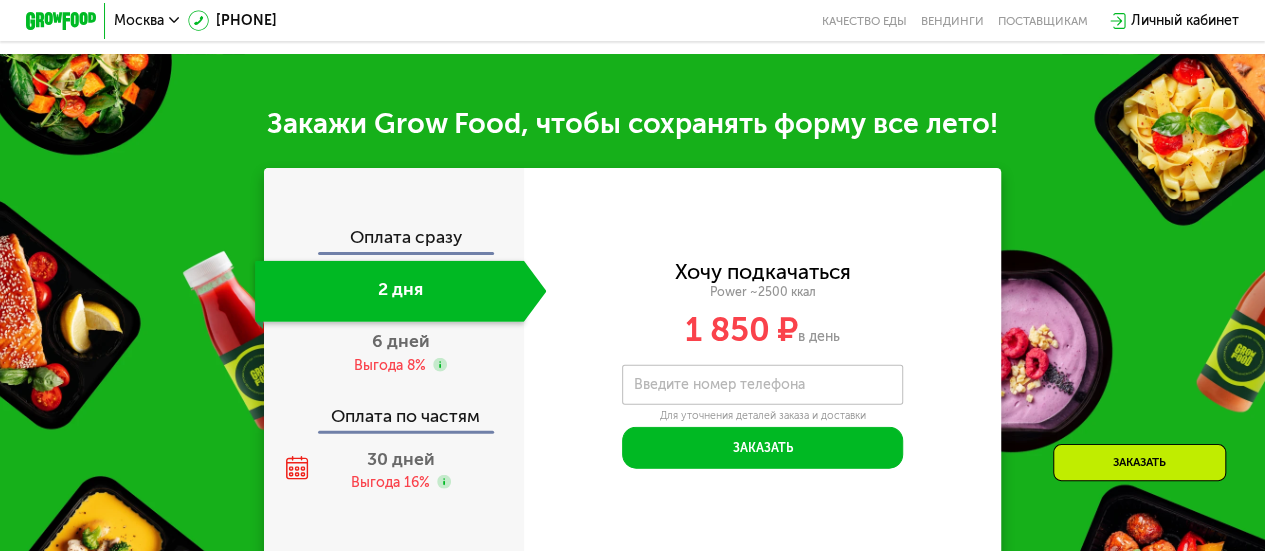 scroll, scrollTop: 2184, scrollLeft: 0, axis: vertical 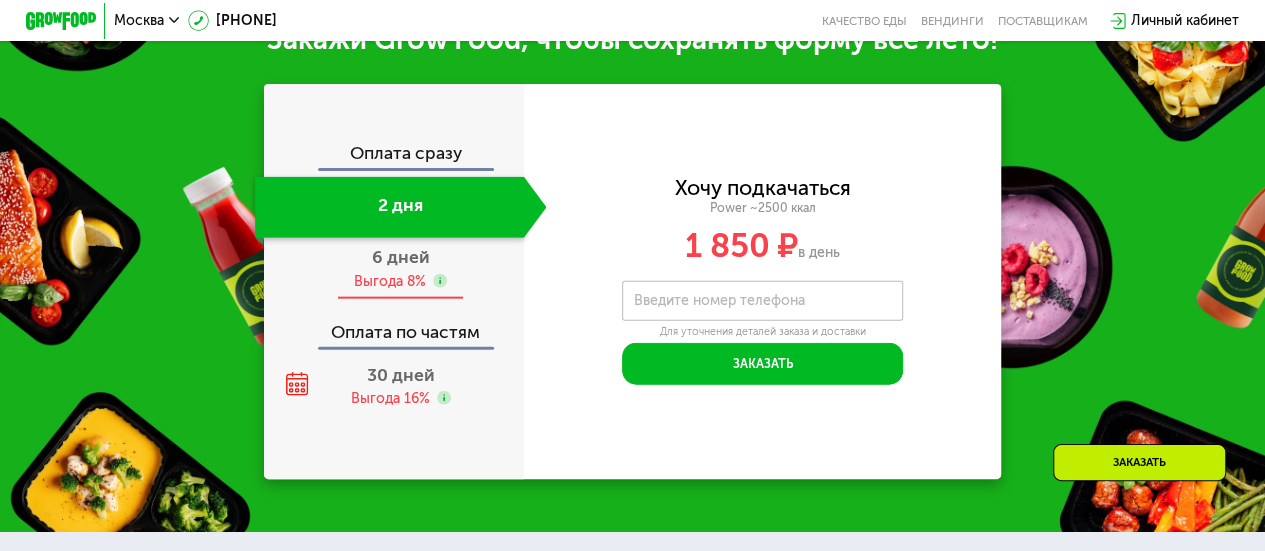 click on "6 дней" at bounding box center [401, 257] 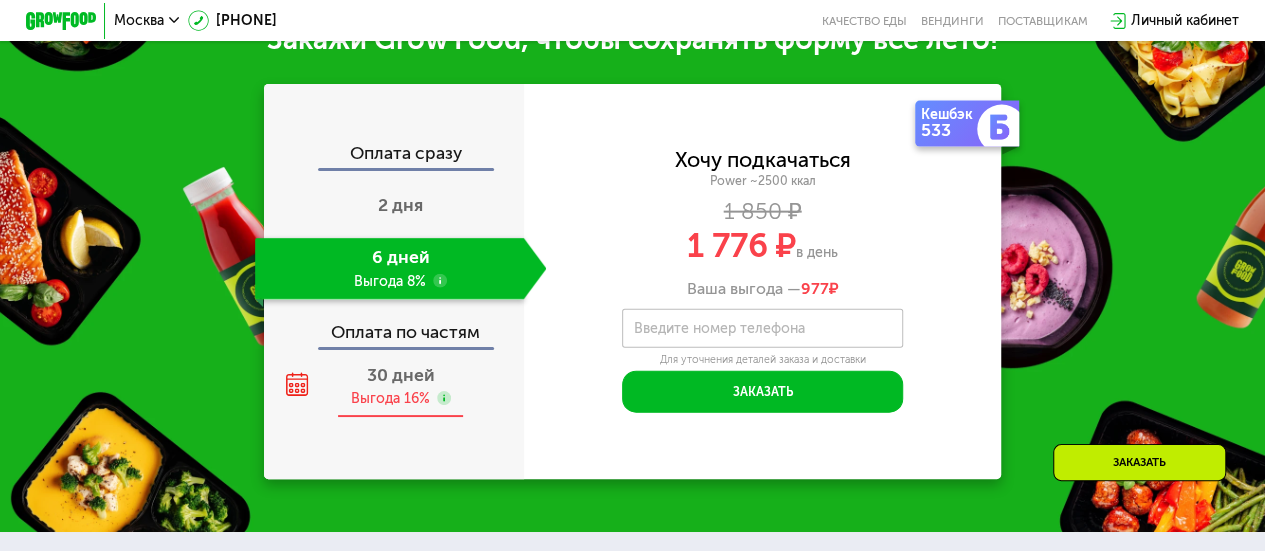 scroll, scrollTop: 2100, scrollLeft: 0, axis: vertical 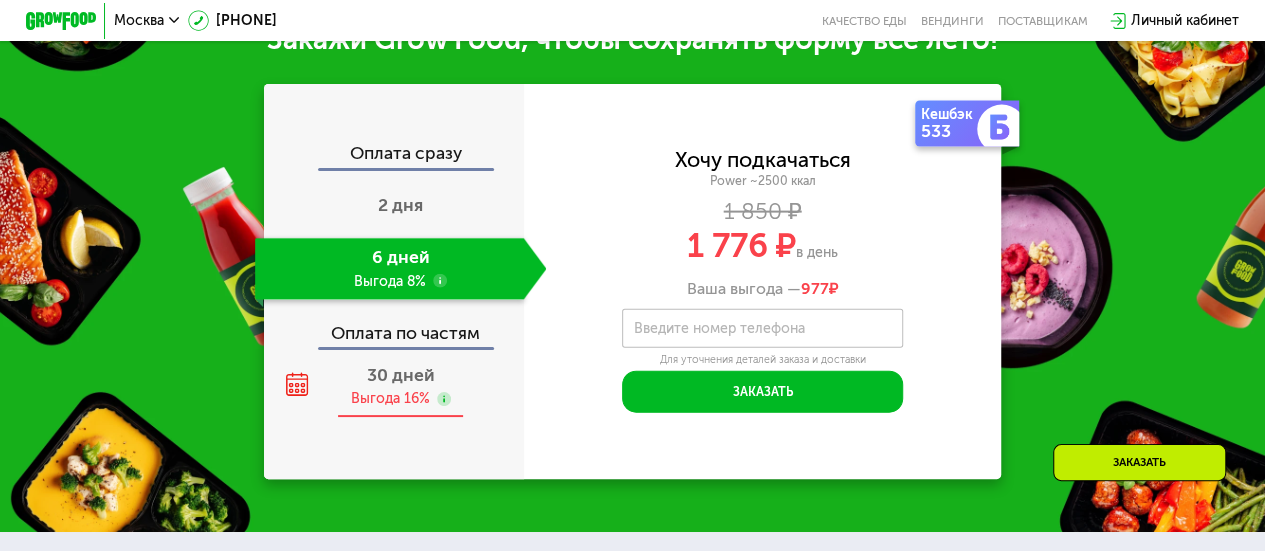click on "30 дней" at bounding box center [401, 375] 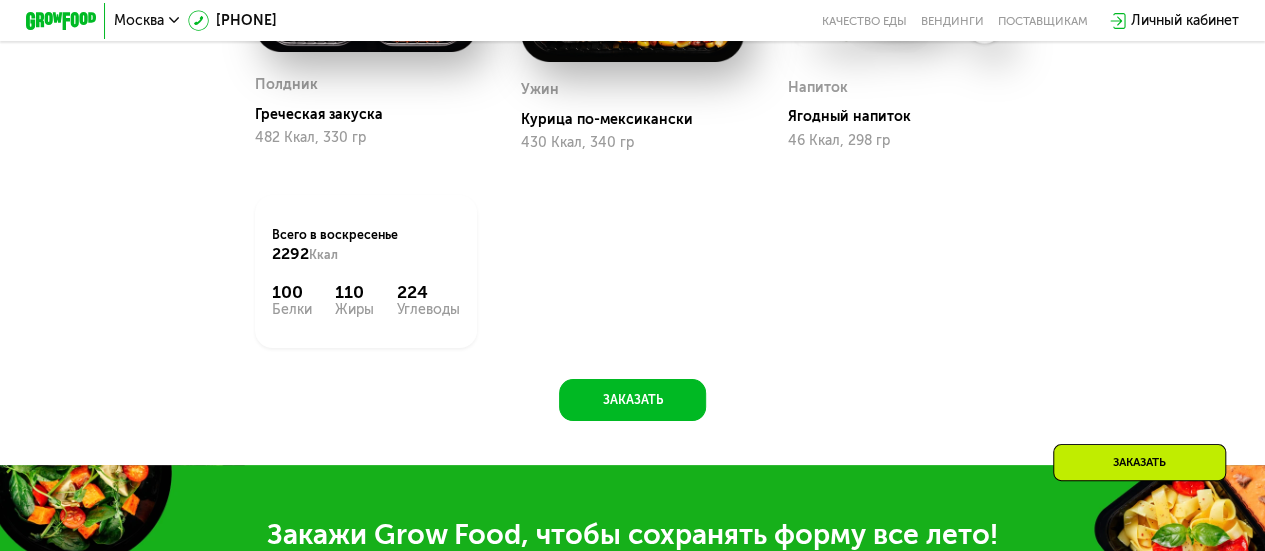scroll, scrollTop: 1800, scrollLeft: 0, axis: vertical 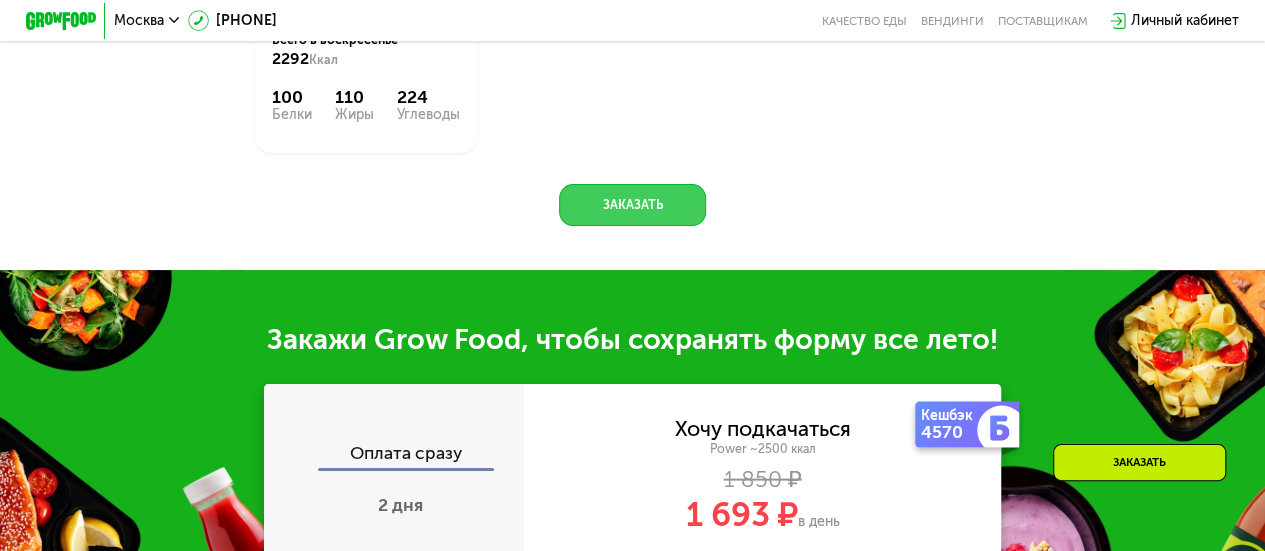 click on "Заказать" 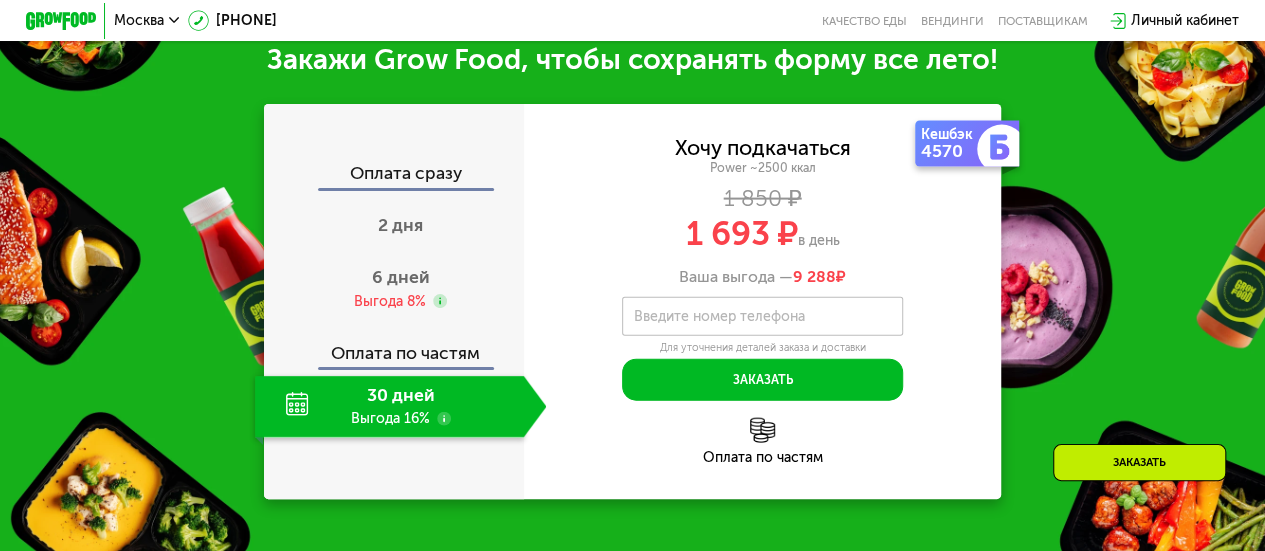 scroll, scrollTop: 2090, scrollLeft: 0, axis: vertical 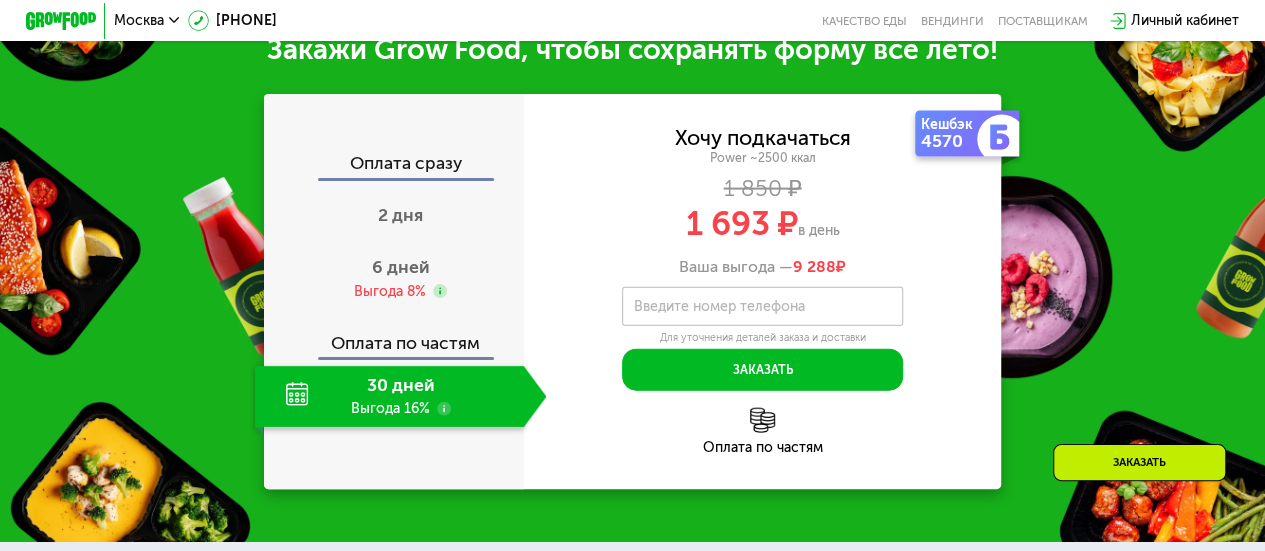 click on "30 дней Выгода 16%" 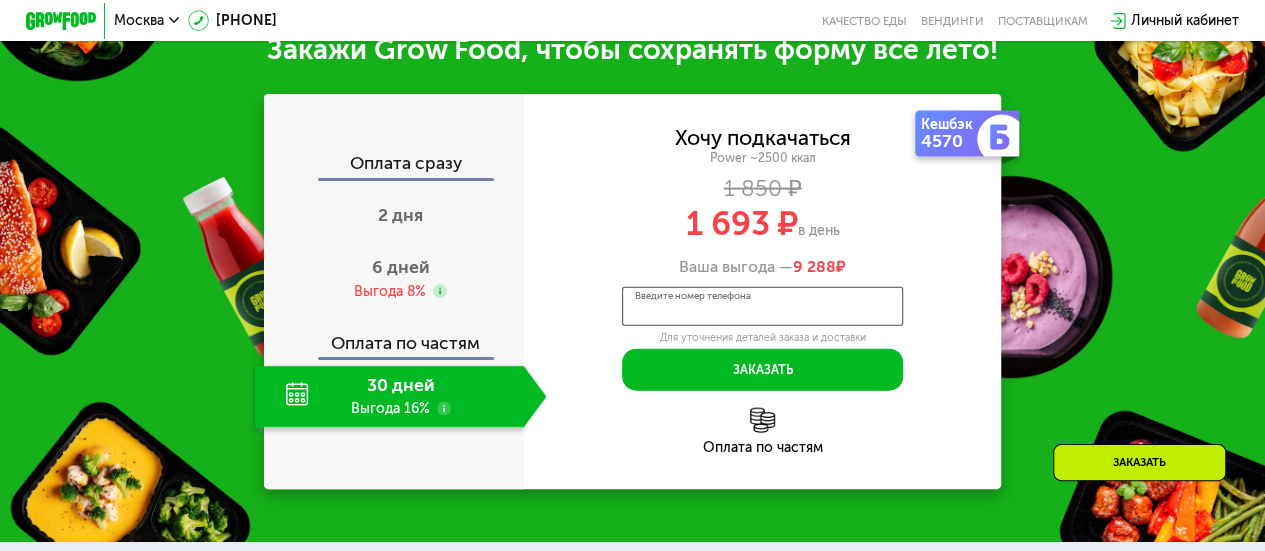 click on "Введите номер телефона" at bounding box center [762, 307] 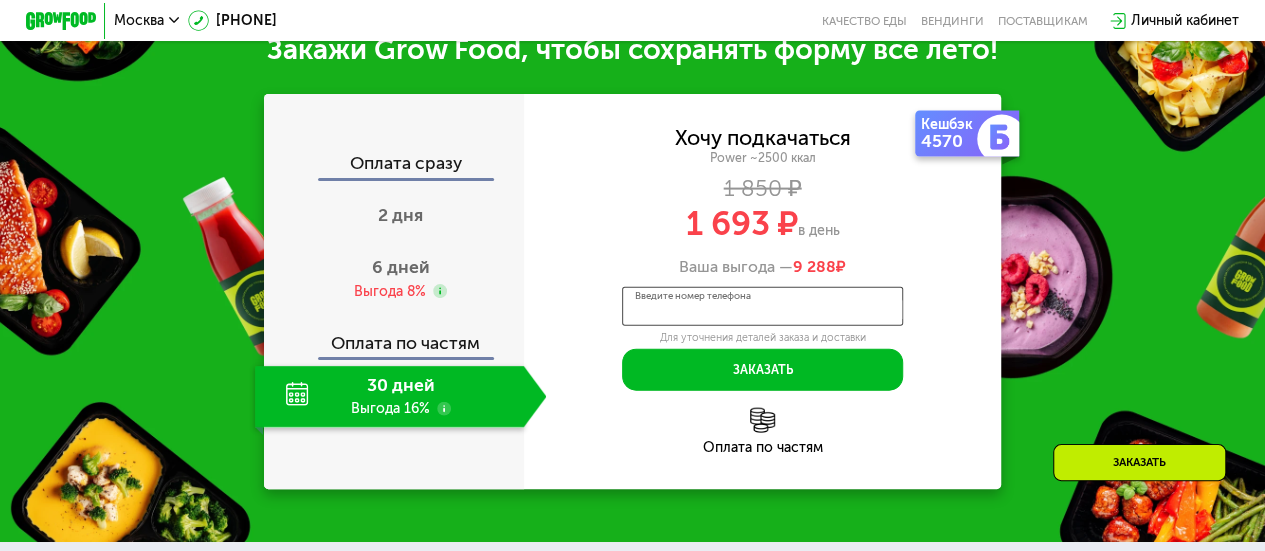 click on "Введите номер телефона" at bounding box center [762, 307] 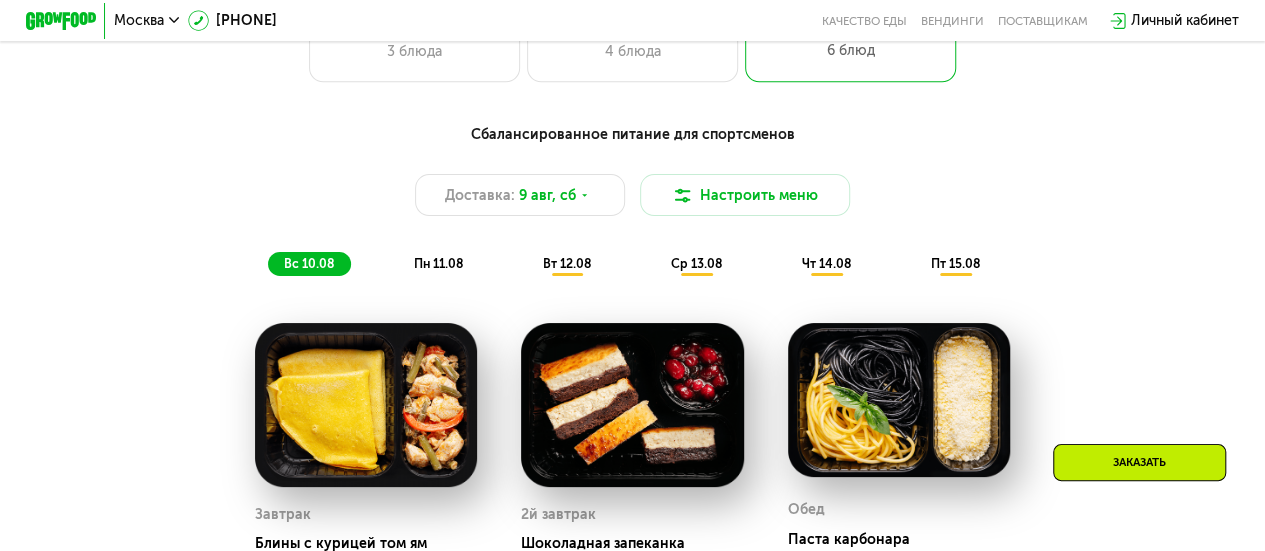 scroll, scrollTop: 890, scrollLeft: 0, axis: vertical 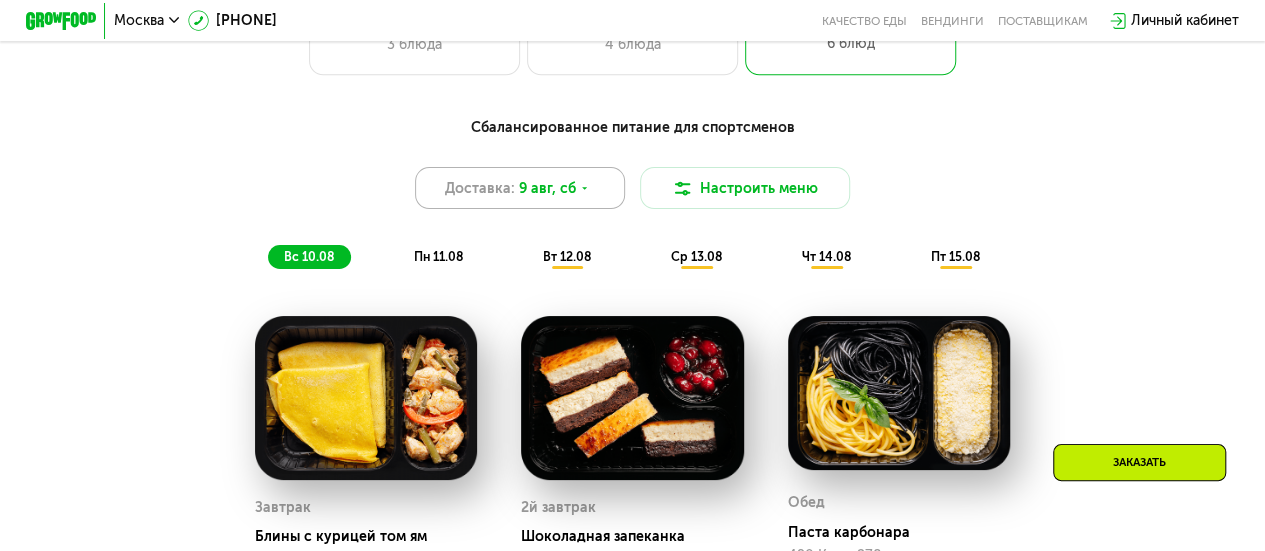 click on "Доставка: 9 авг, сб" at bounding box center [520, 188] 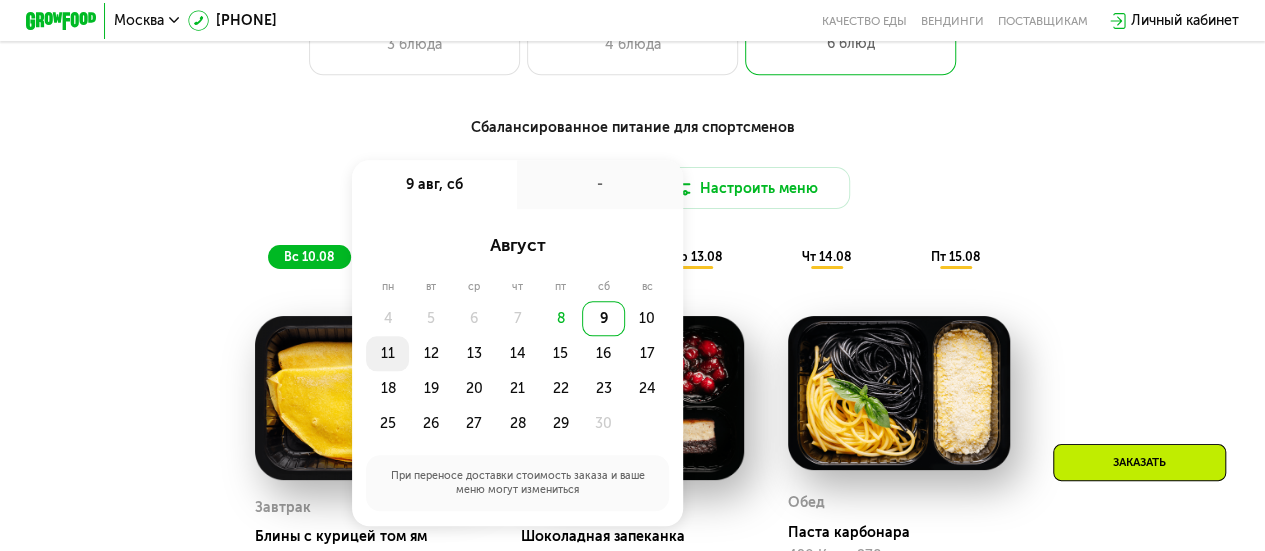 click on "11" 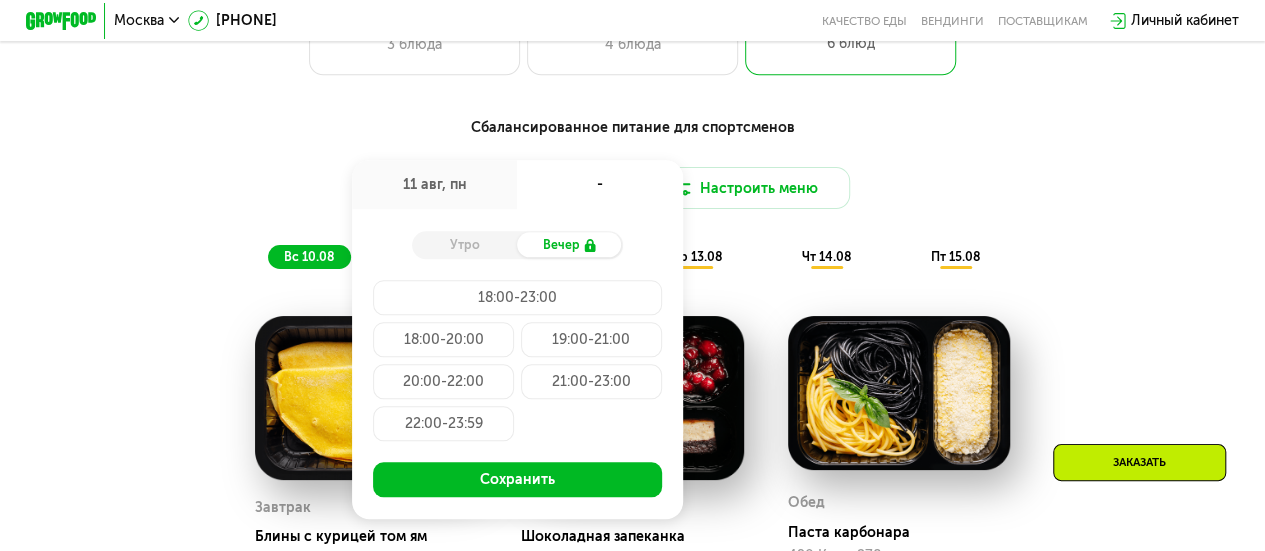 click on "Утро" at bounding box center [464, 244] 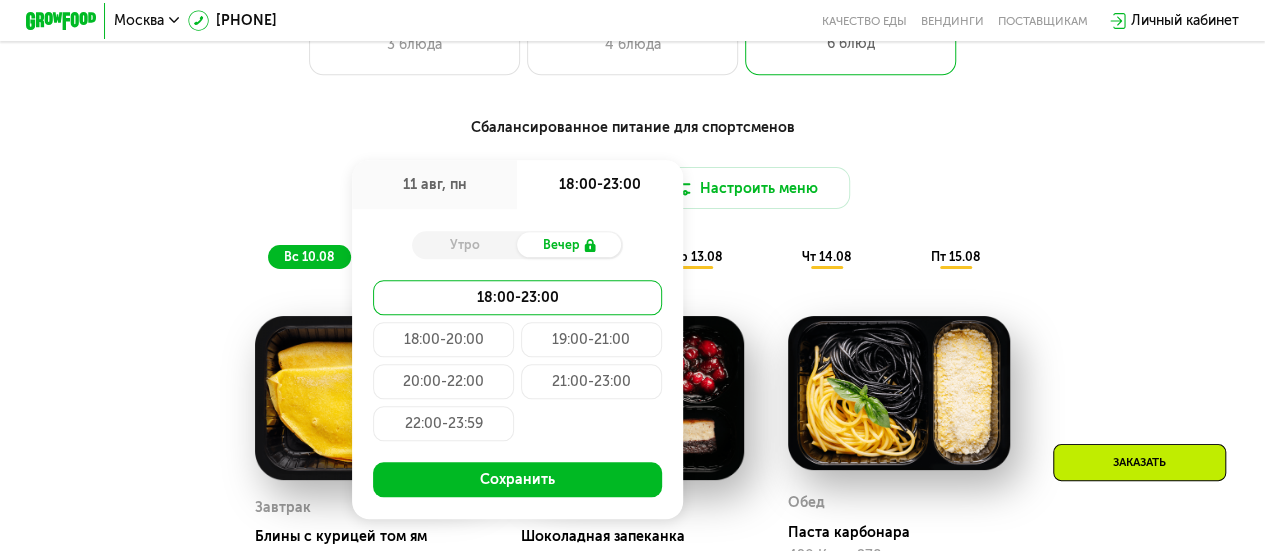 click on "Утро" at bounding box center [464, 244] 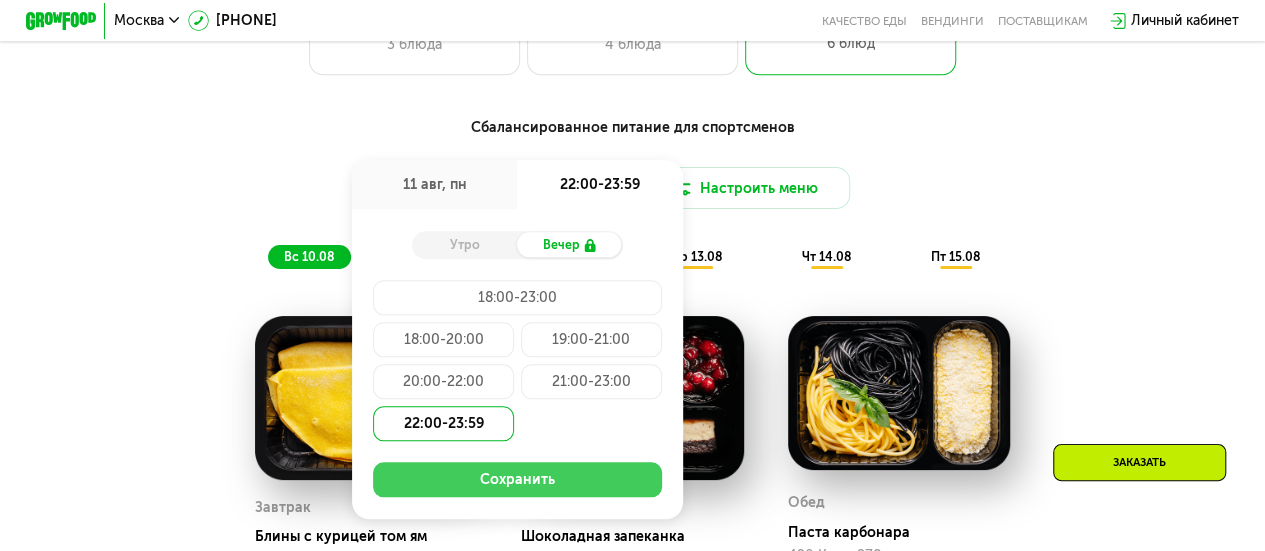 click on "Сохранить" at bounding box center (517, 479) 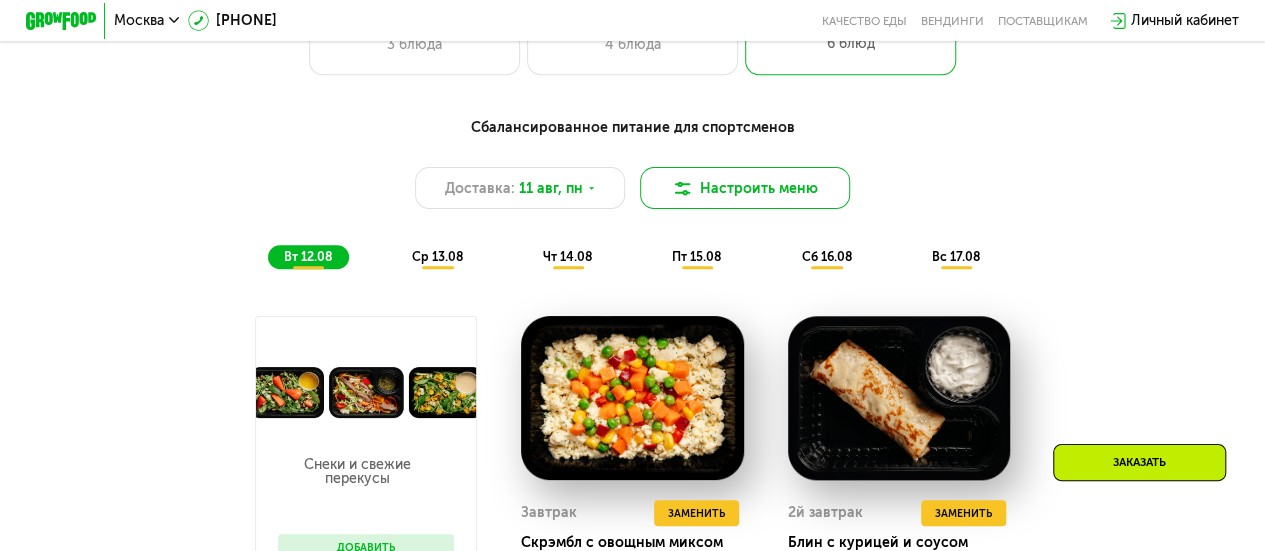 click on "Настроить меню" at bounding box center [745, 188] 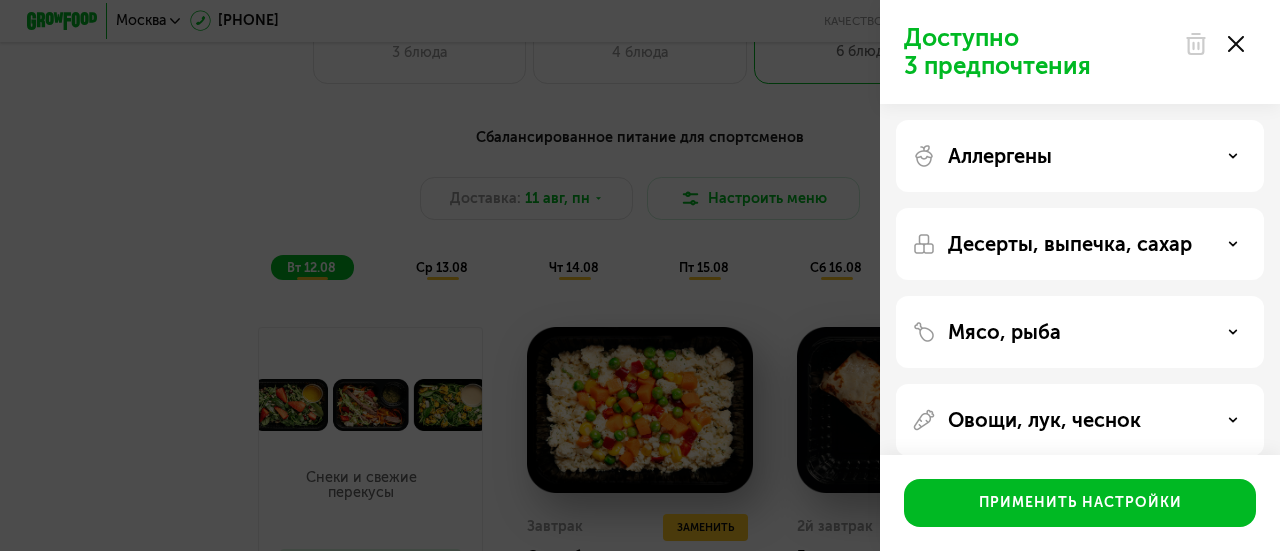 click 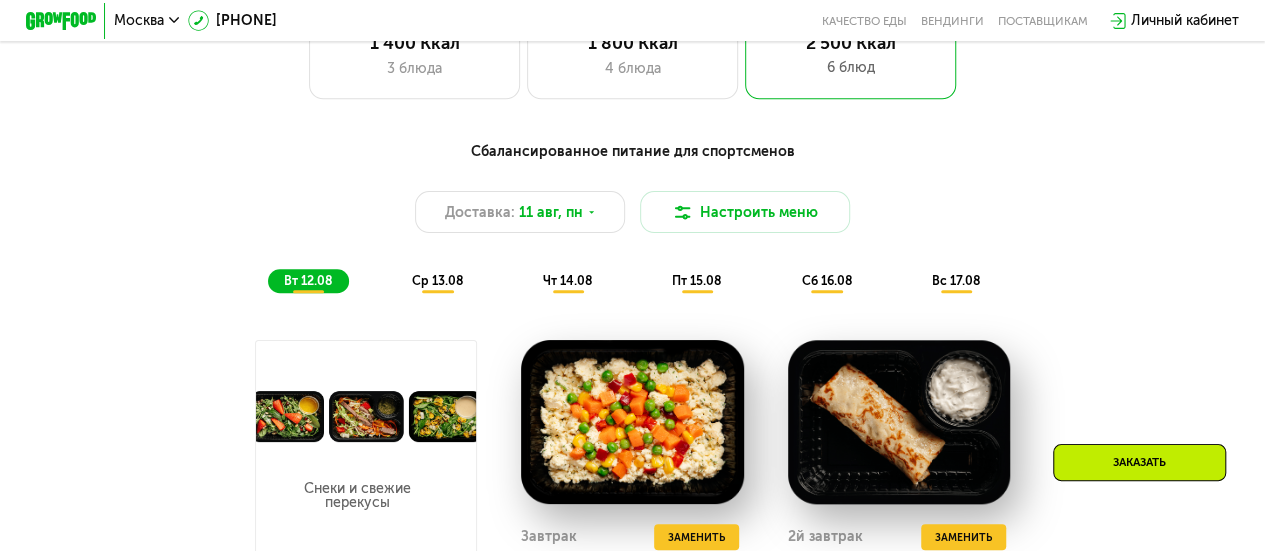 scroll, scrollTop: 690, scrollLeft: 0, axis: vertical 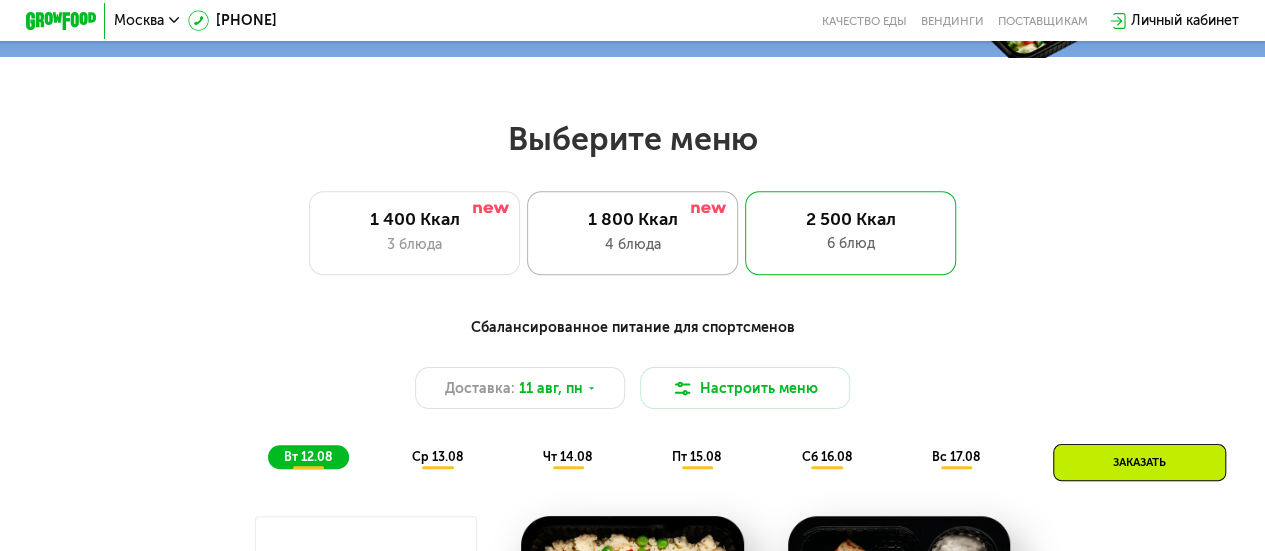 click on "1 800 Ккал" at bounding box center (633, 219) 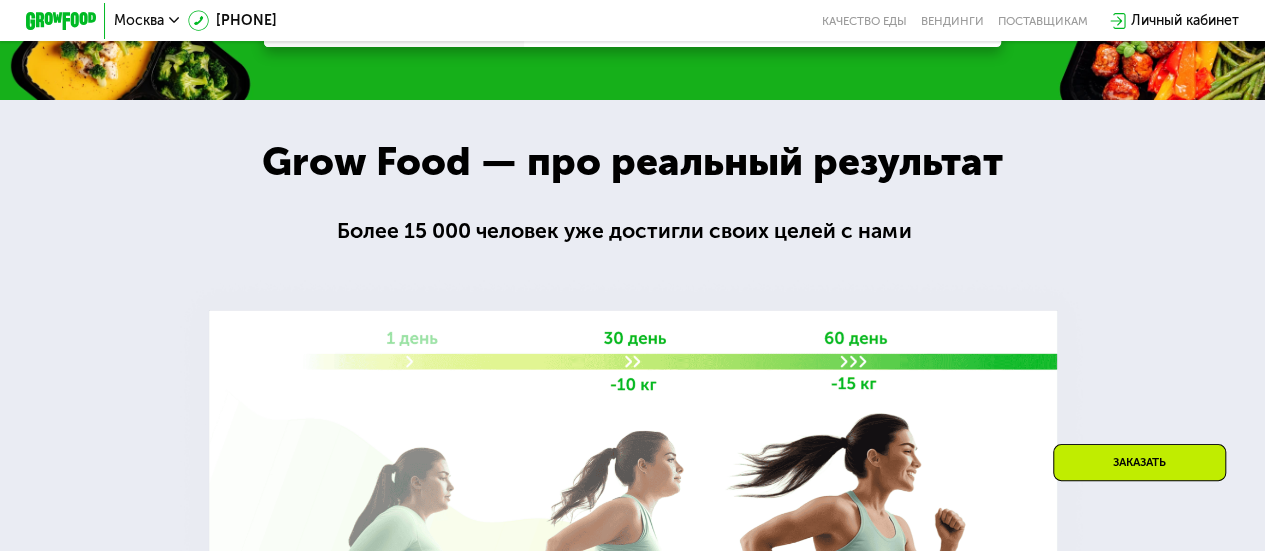 scroll, scrollTop: 2090, scrollLeft: 0, axis: vertical 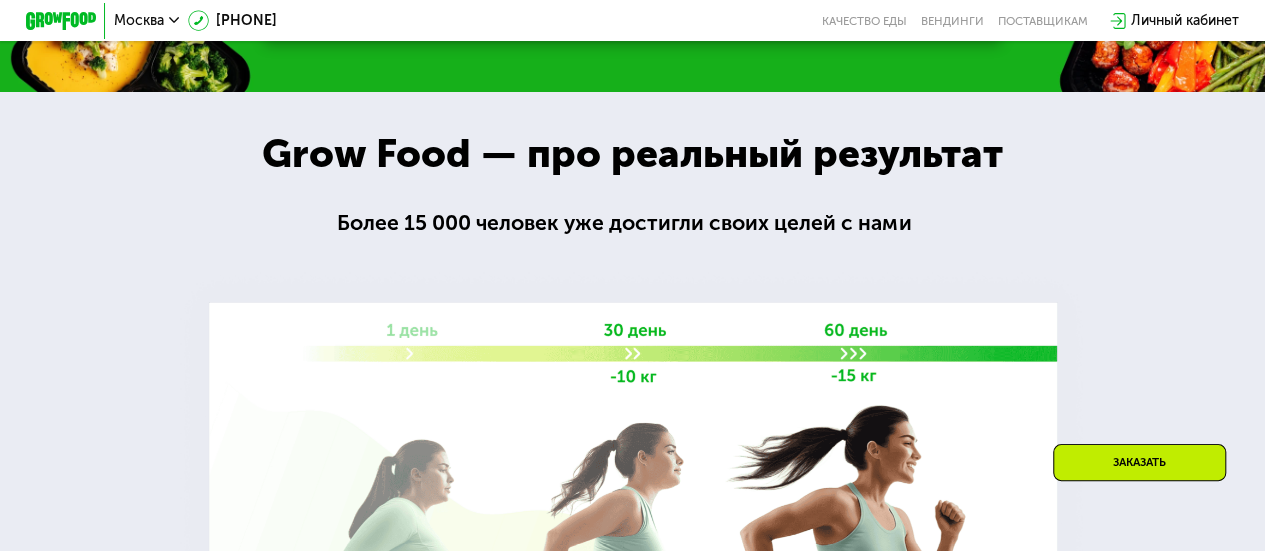 click on "30 дней Выгода 50%" 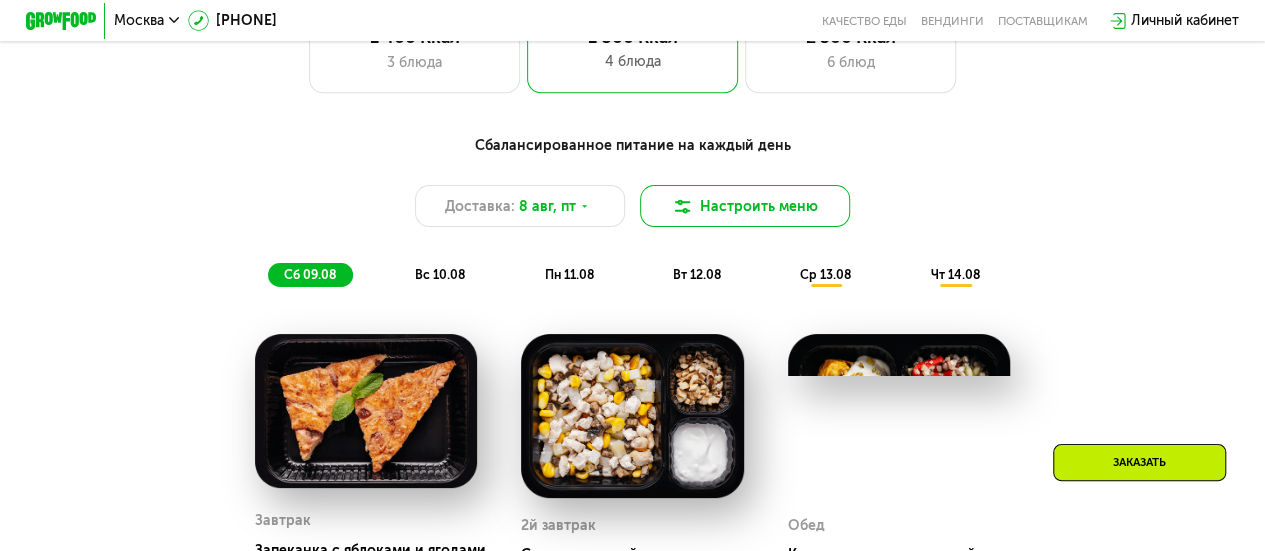 scroll, scrollTop: 690, scrollLeft: 0, axis: vertical 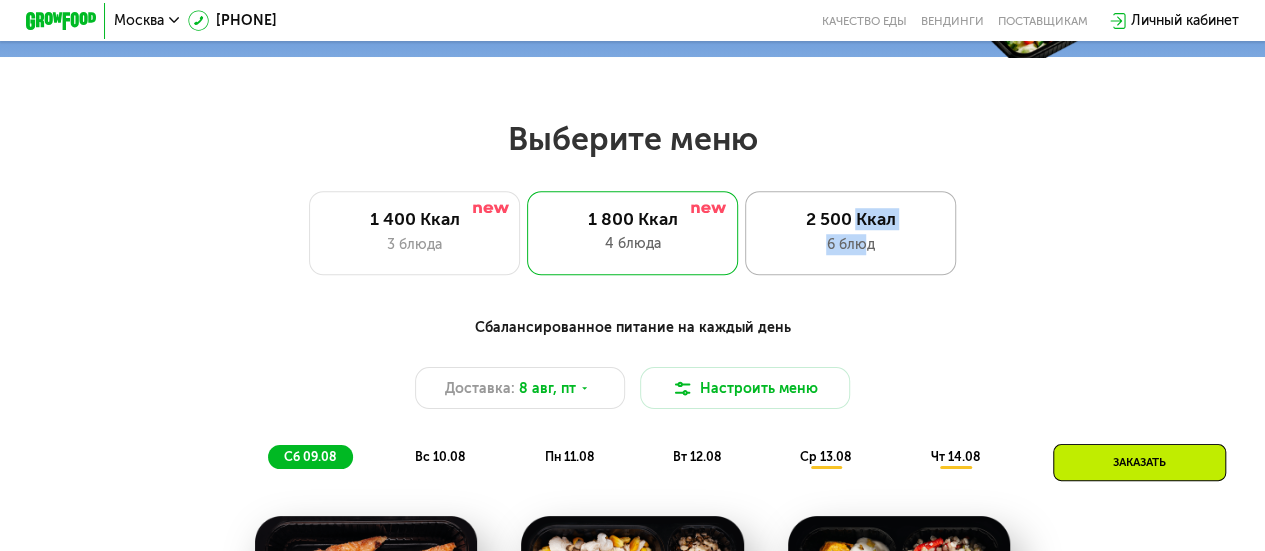 click on "2 500 Ккал 6 блюд" 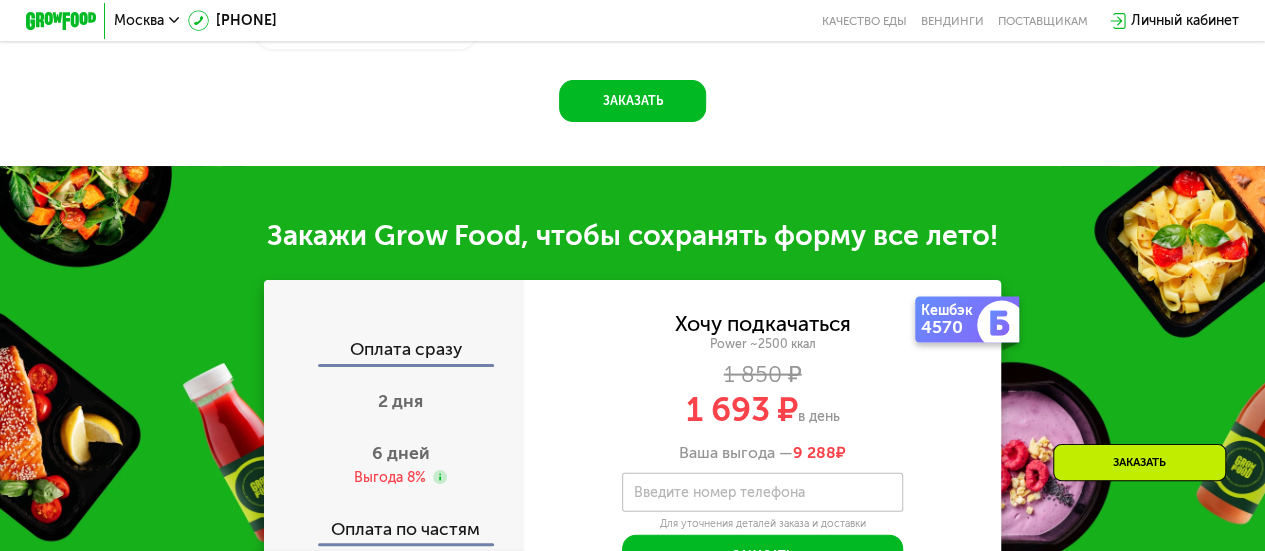 scroll, scrollTop: 2090, scrollLeft: 0, axis: vertical 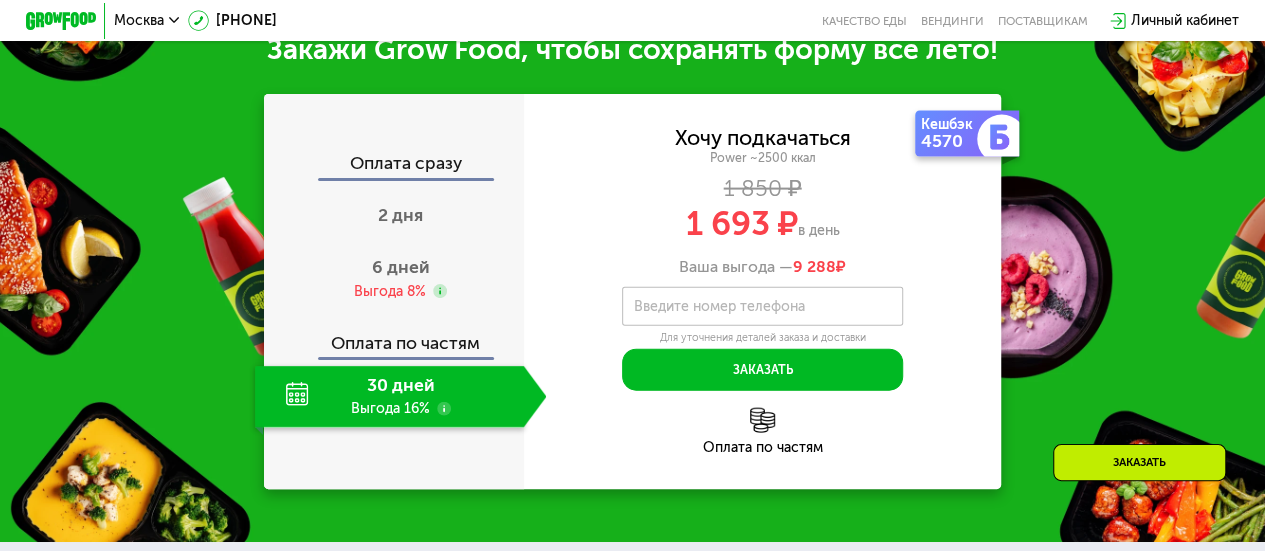 click on "30 дней Выгода 16%" 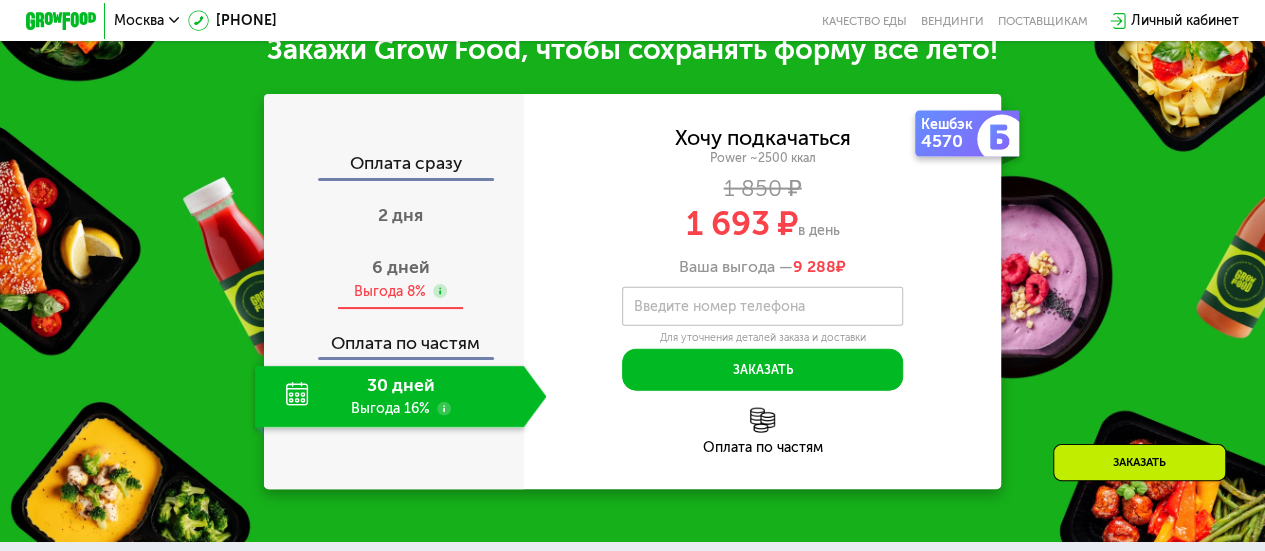 click on "6 дней Выгода 8%" at bounding box center (401, 278) 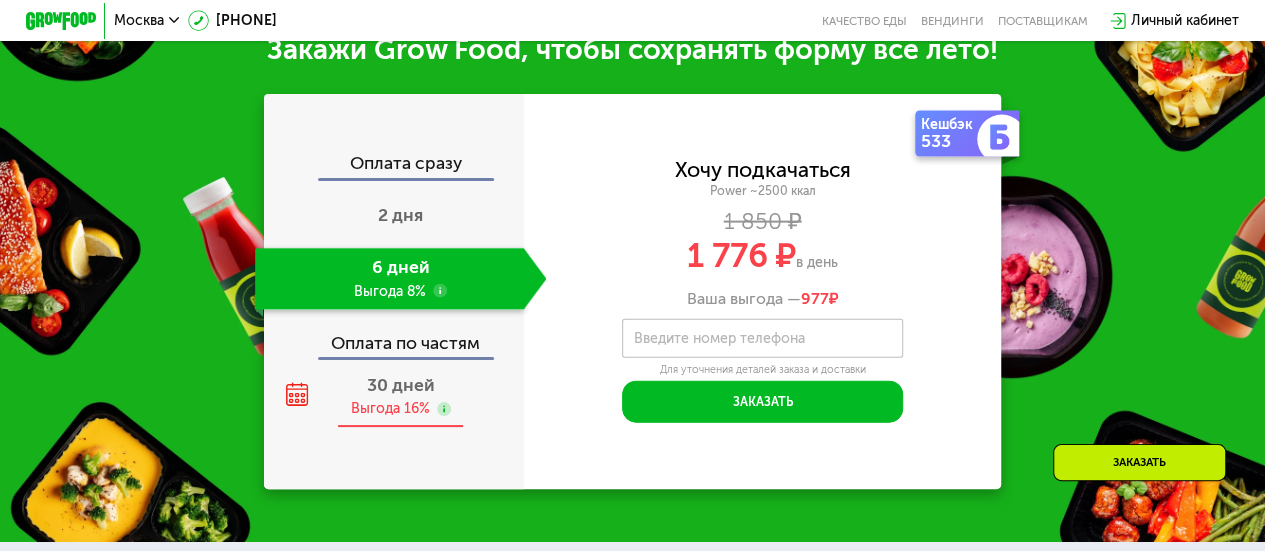 click on "Выгода 16%" at bounding box center (390, 408) 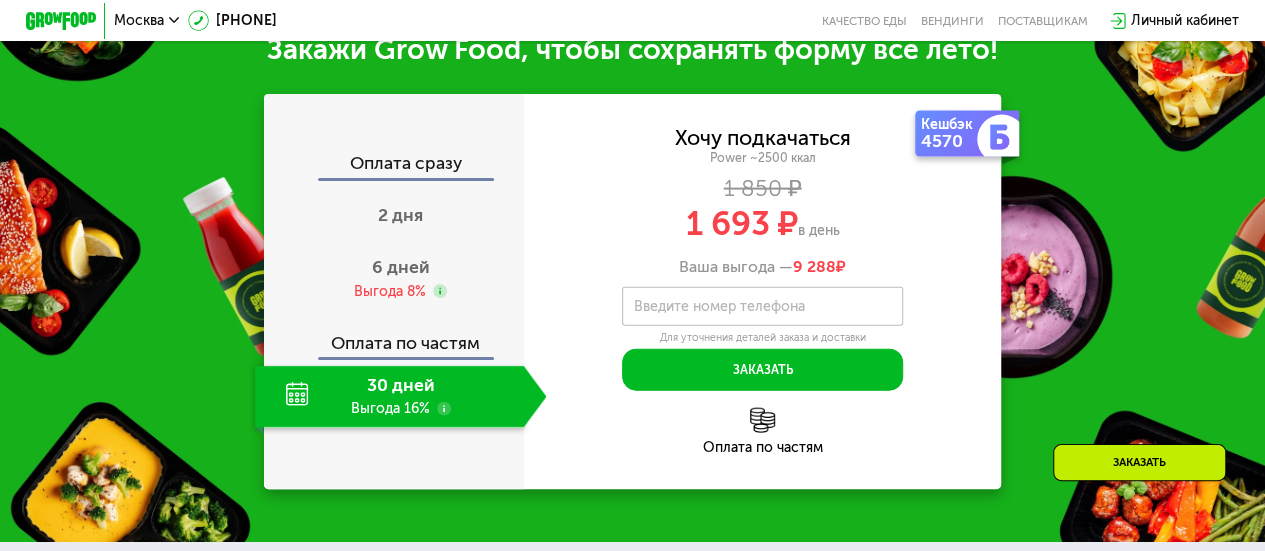 drag, startPoint x: 680, startPoint y: 252, endPoint x: 882, endPoint y: 253, distance: 202.00247 